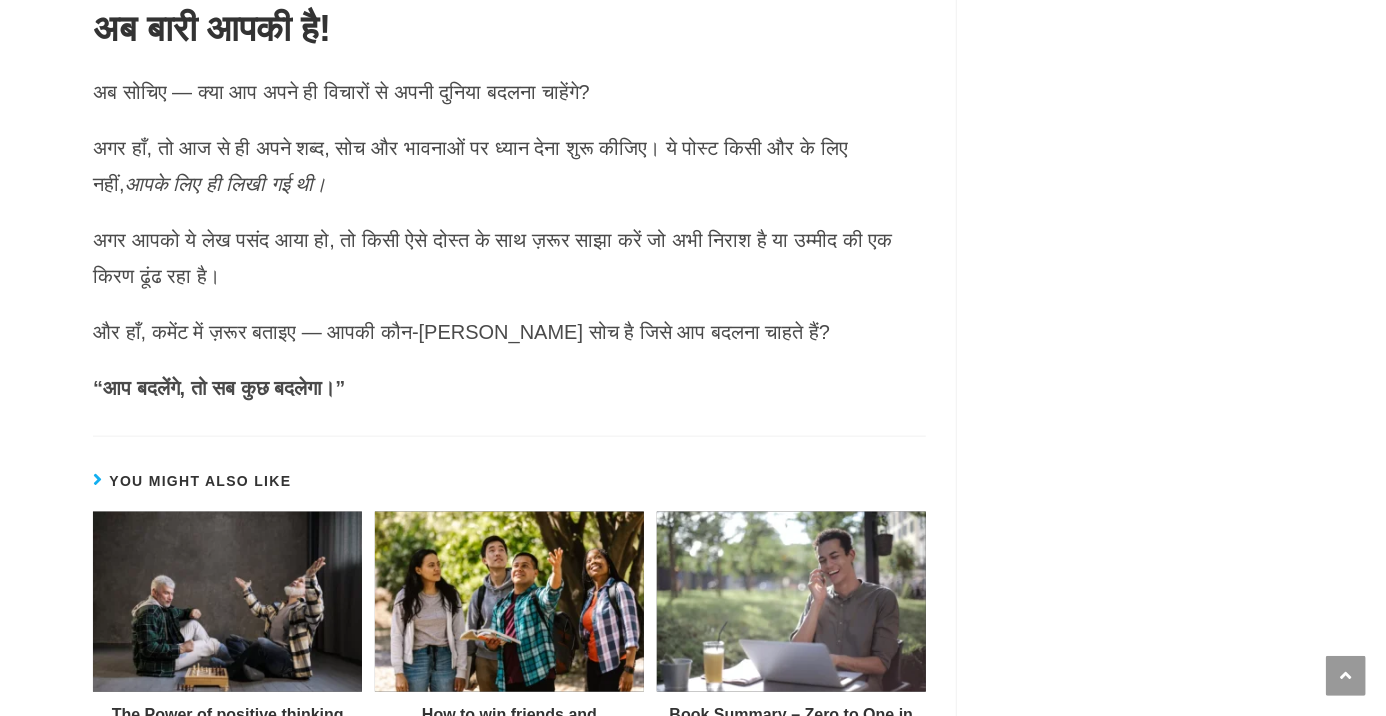 scroll, scrollTop: 4930, scrollLeft: 0, axis: vertical 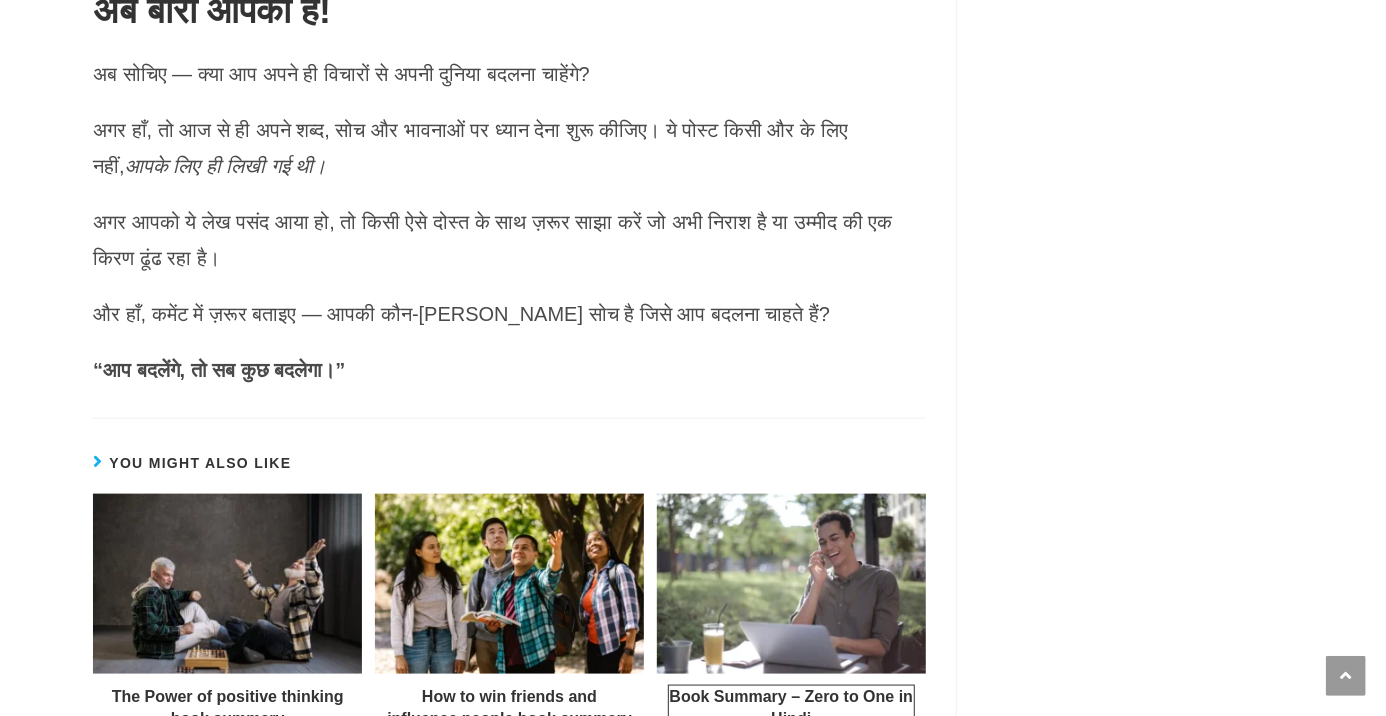 click on "Book Summary – Zero to One in Hindi" at bounding box center (792, 707) 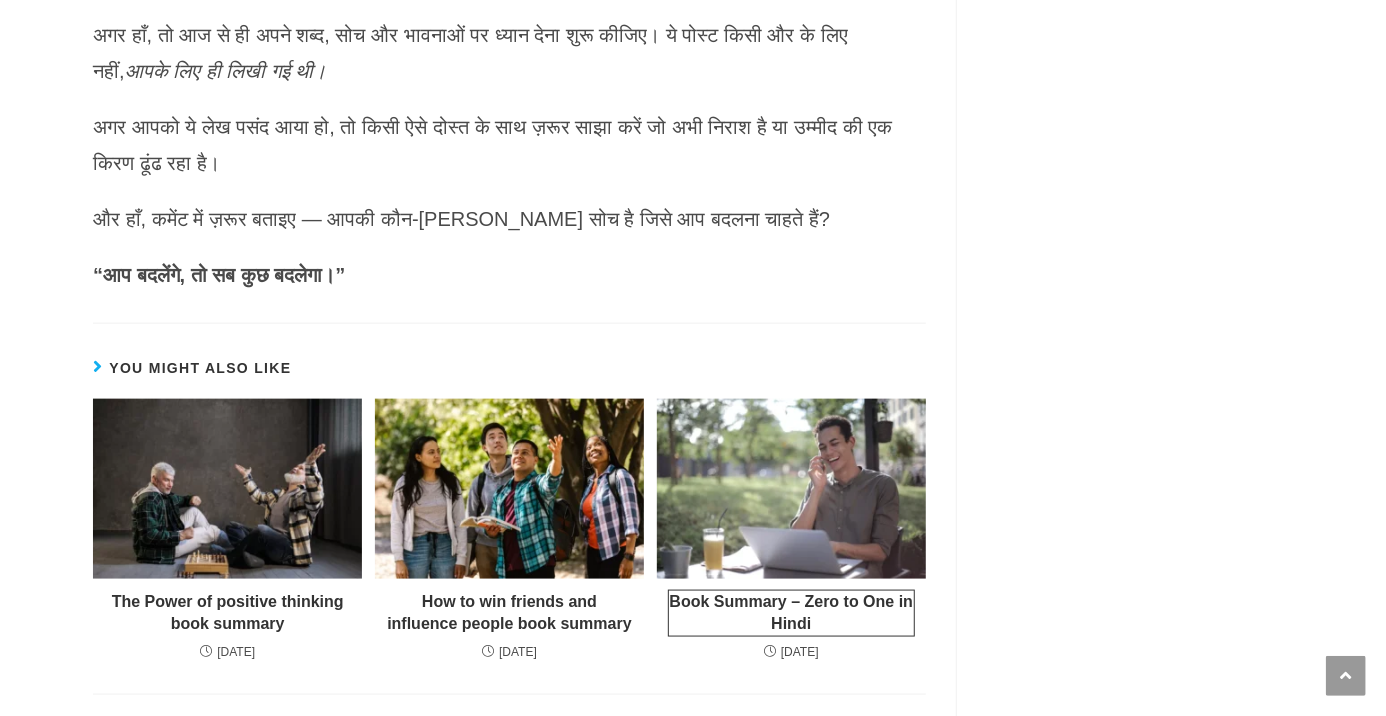 scroll, scrollTop: 5026, scrollLeft: 0, axis: vertical 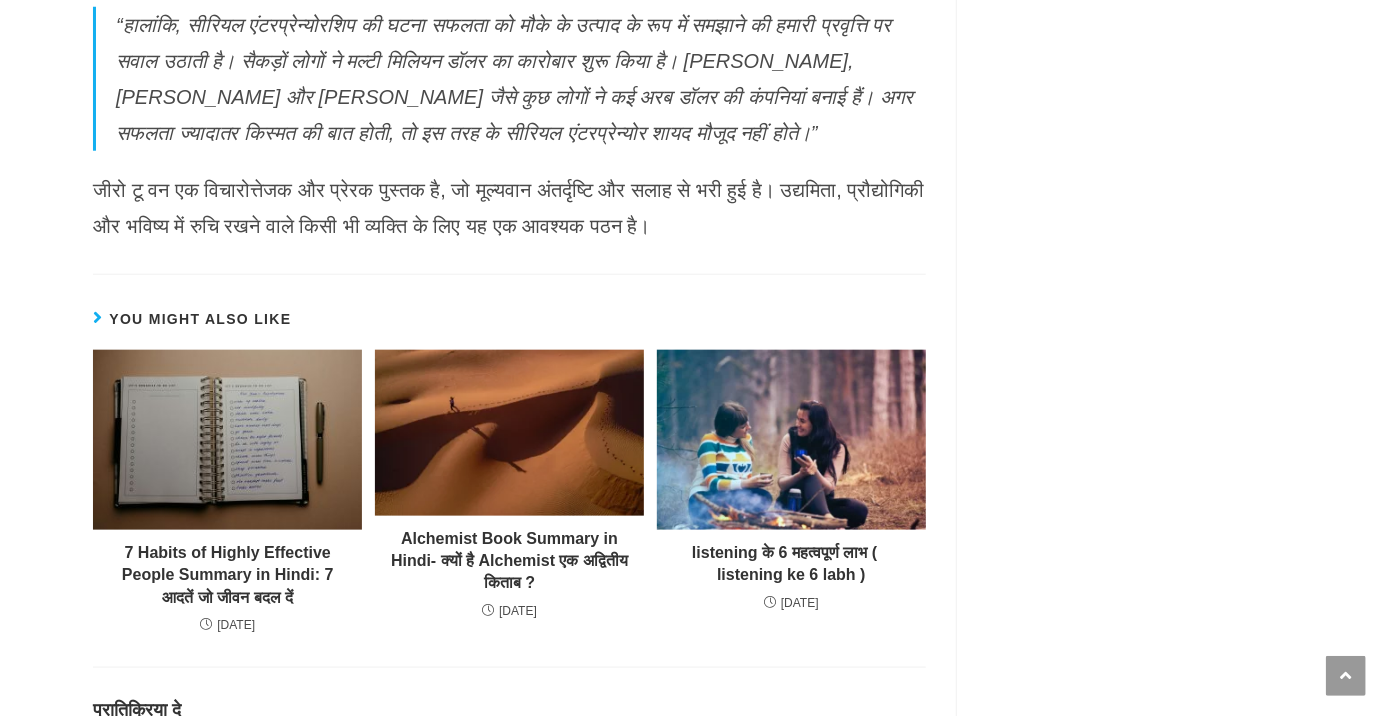 click on "7 Habits of Highly Effective People Summary in Hindi: 7 आदतें जो जीवन बदल दें" at bounding box center [227, 575] 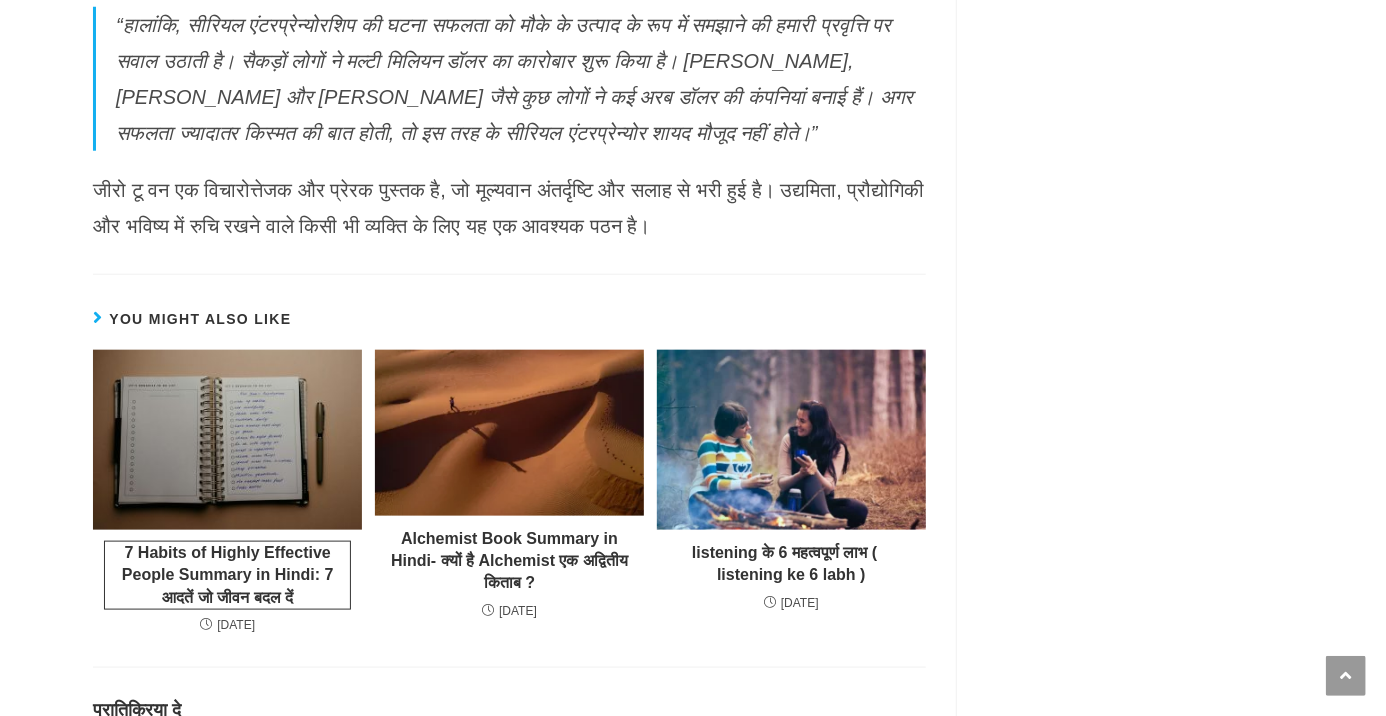 scroll, scrollTop: 4994, scrollLeft: 0, axis: vertical 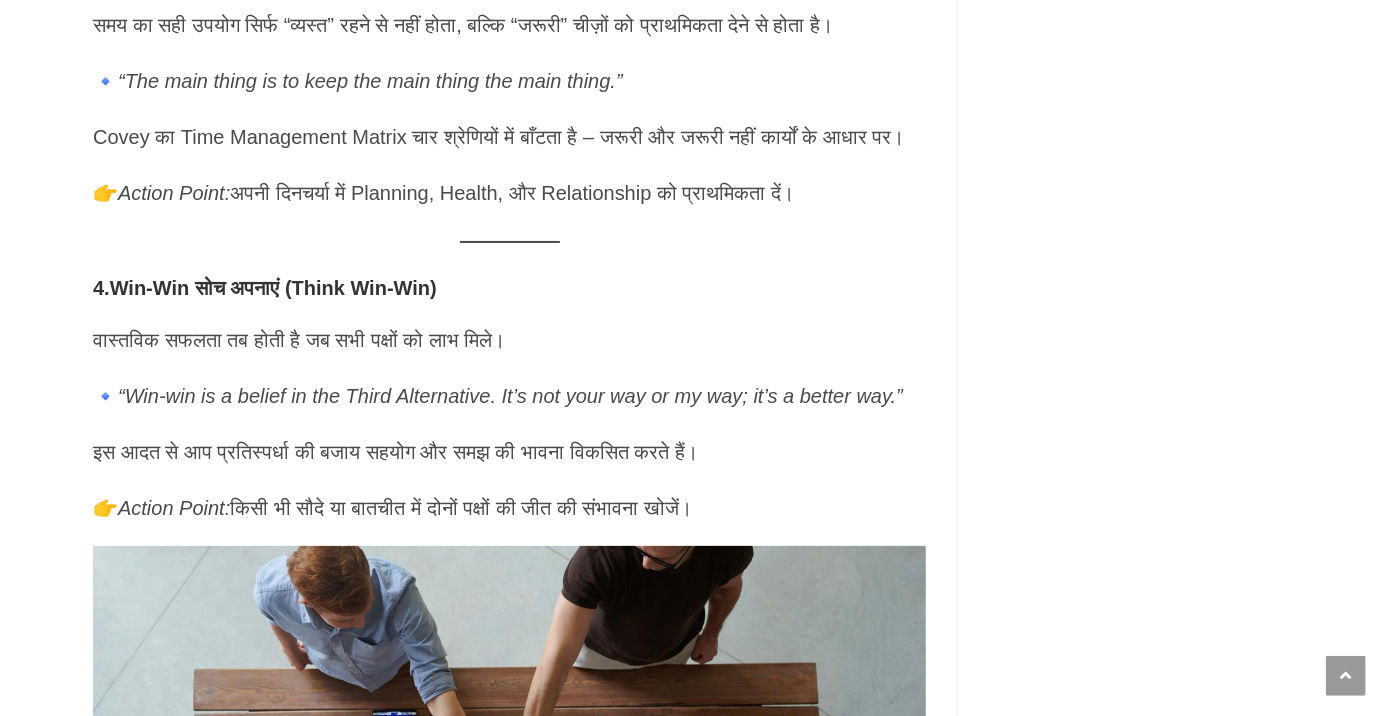 click on "इस आदत से आप प्रतिस्पर्धा की बजाय सहयोग और समझ की भावना विकसित करते हैं।" at bounding box center [509, 452] 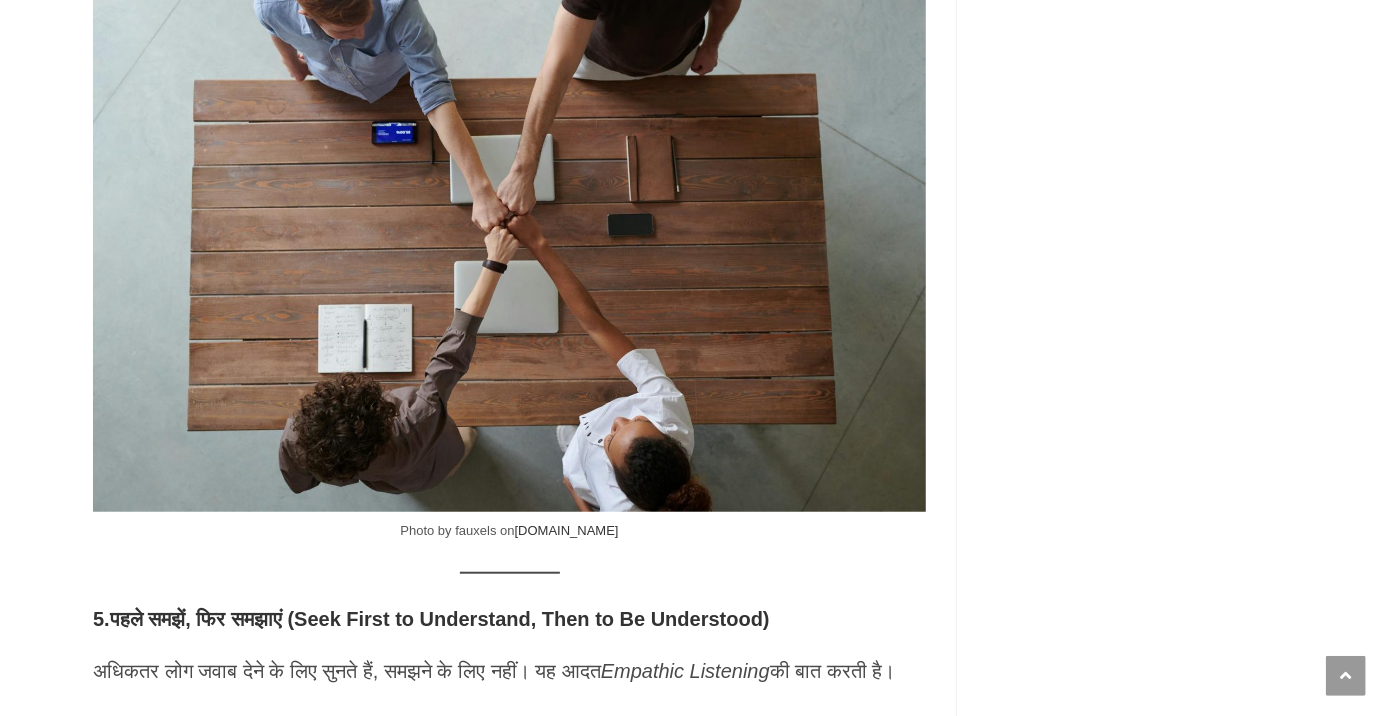 scroll, scrollTop: 4495, scrollLeft: 0, axis: vertical 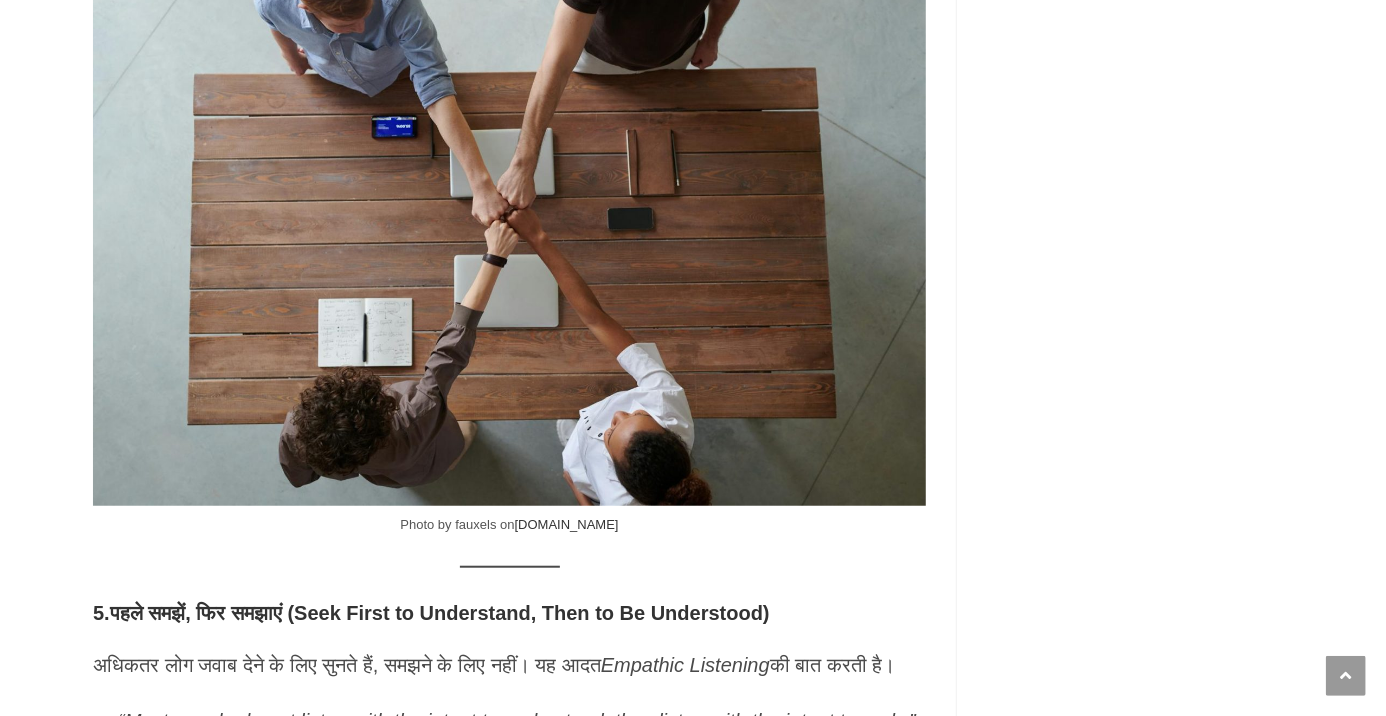 click at bounding box center [509, 228] 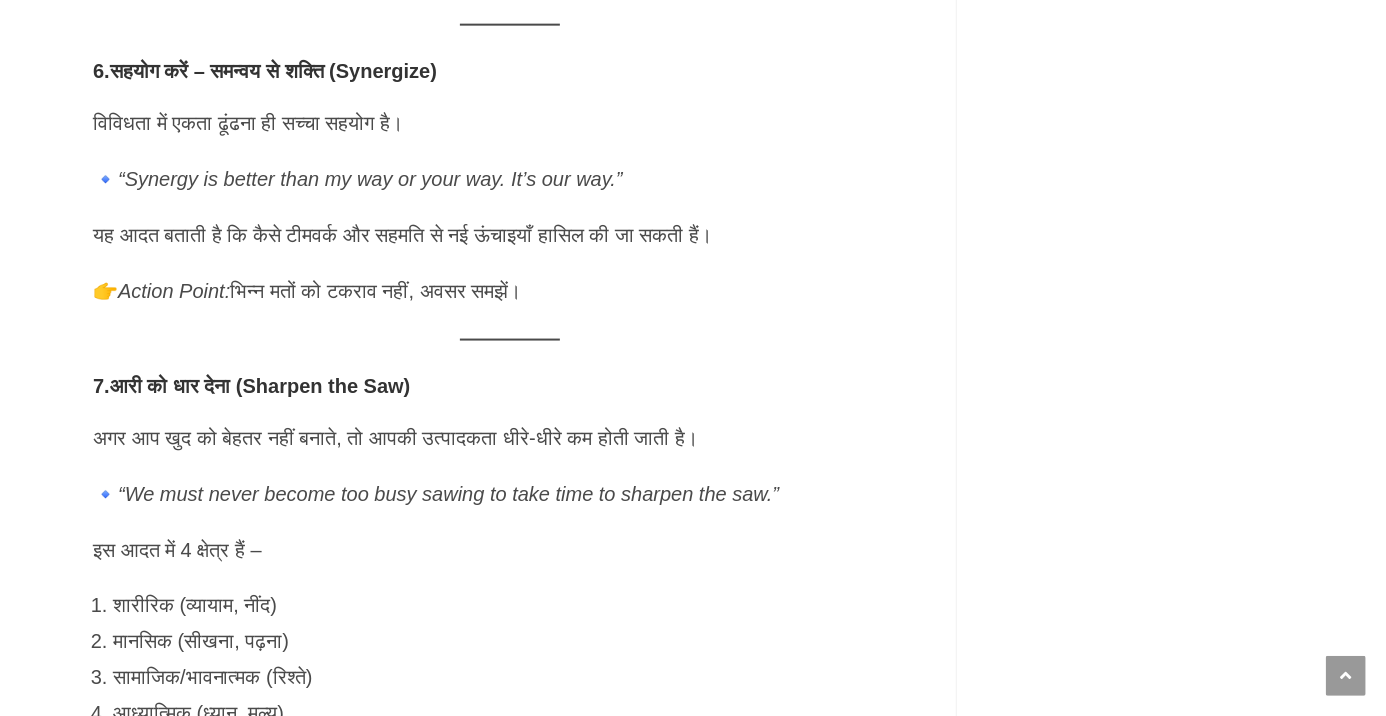 scroll, scrollTop: 5298, scrollLeft: 0, axis: vertical 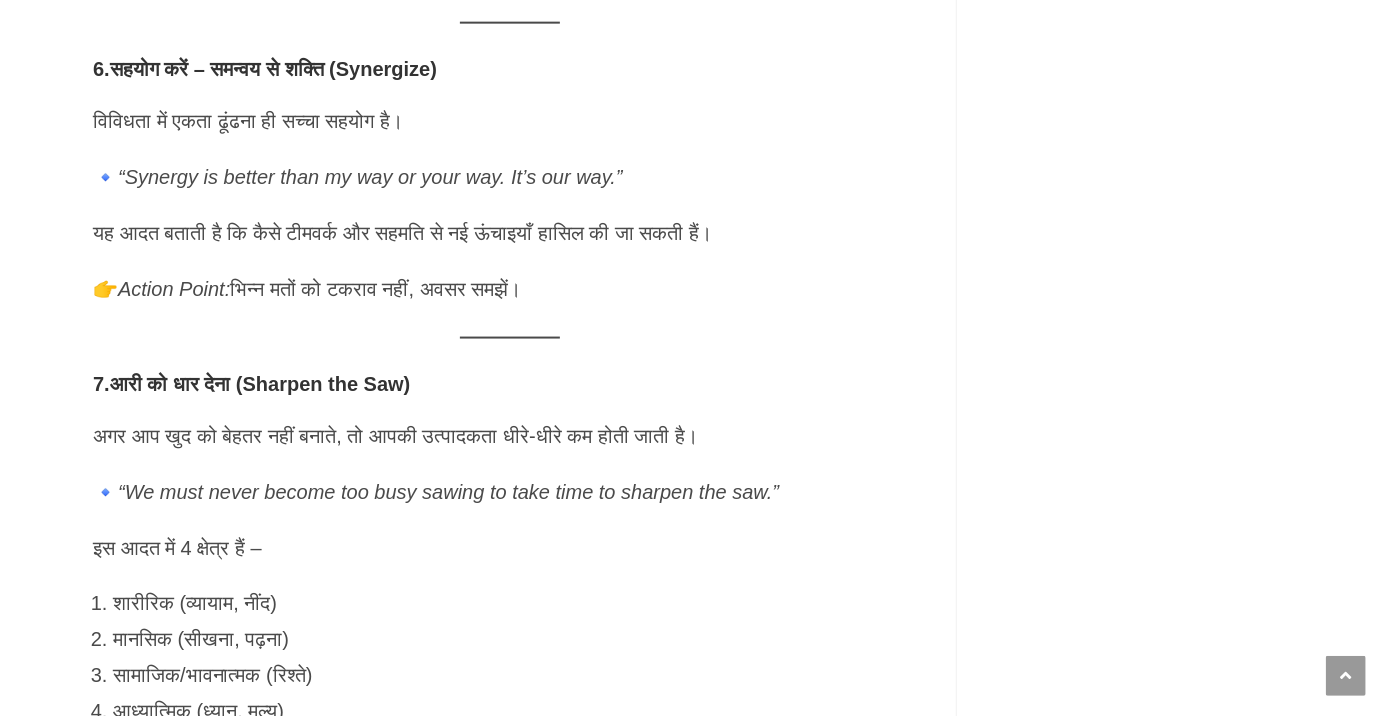 click on "Contents
Toggle
The 7 Habits of Highly Effective People Summary – परिचय किताब के बारे में (About the Book) लेखक के बारे में (About the Author) Covey का दृष्टिकोण: Inside-Out Philosophy ✅ सात आदतों का विस्तार (The 7 Habits Explained in Hindi) 1. प्रोएक्टिव बनें (Be Proactive) 2. अंत को ध्यान में रखकर शुरुआत करें (Begin with the End in Mind) 3. महत्वपूर्ण कार्य पहले करें (Put First Things First) 4. Win-Win सोच अपनाएं (Think Win-Win) 5. पहले समझें, फिर समझाएं (Seek First to Understand, Then to Be Understood) 6. सहयोग करें – समन्वय से शक्ति (Synergize) 7. आरी को धार देना (Sharpen the Saw) निष्कर्ष (Conclusion)" at bounding box center (509, -736) 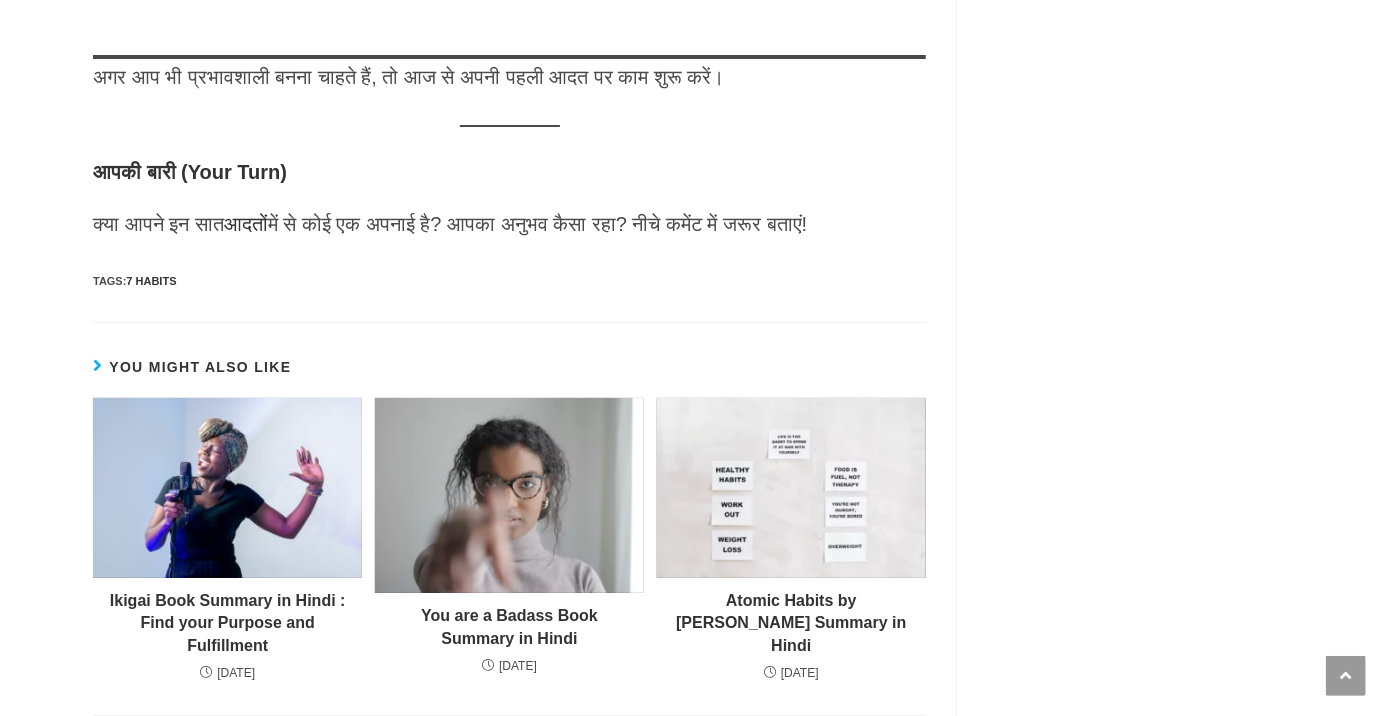 scroll, scrollTop: 7773, scrollLeft: 0, axis: vertical 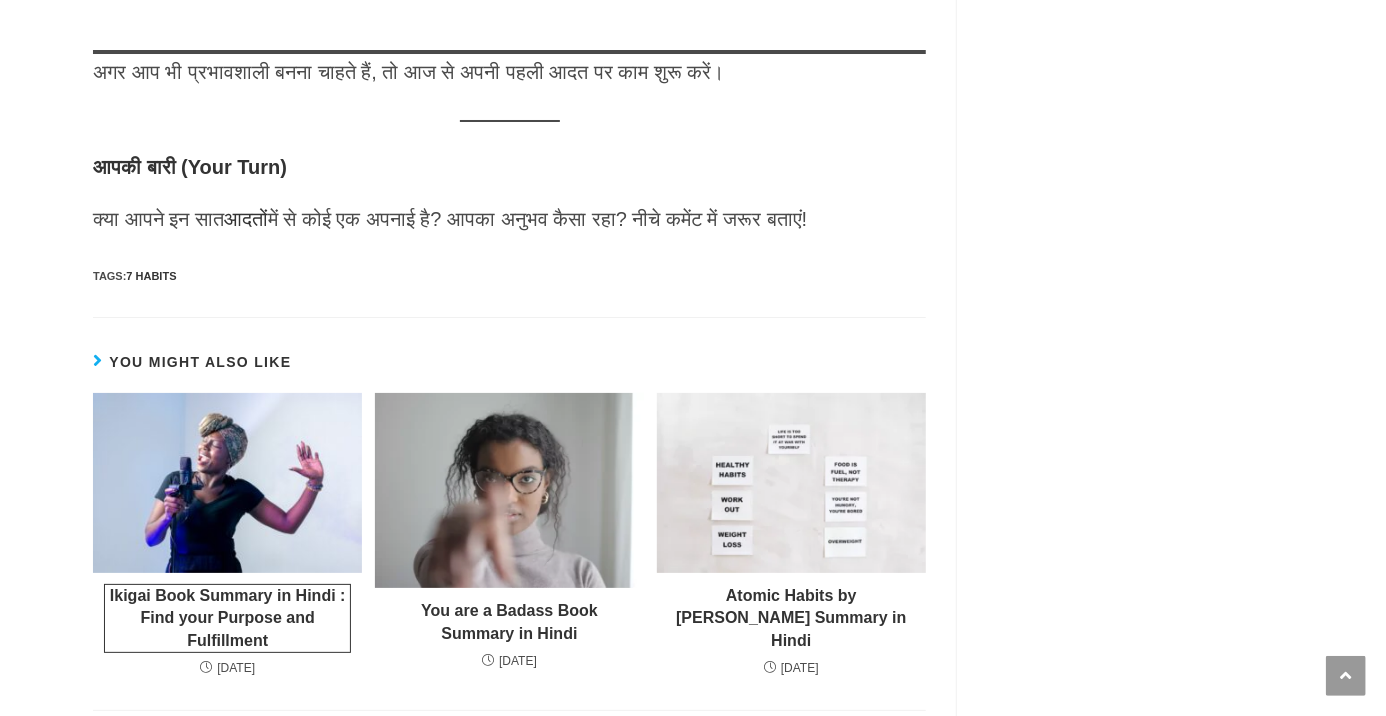 click on "Ikigai Book Summary in Hindi : Find your Purpose and Fulfillment" at bounding box center [227, 618] 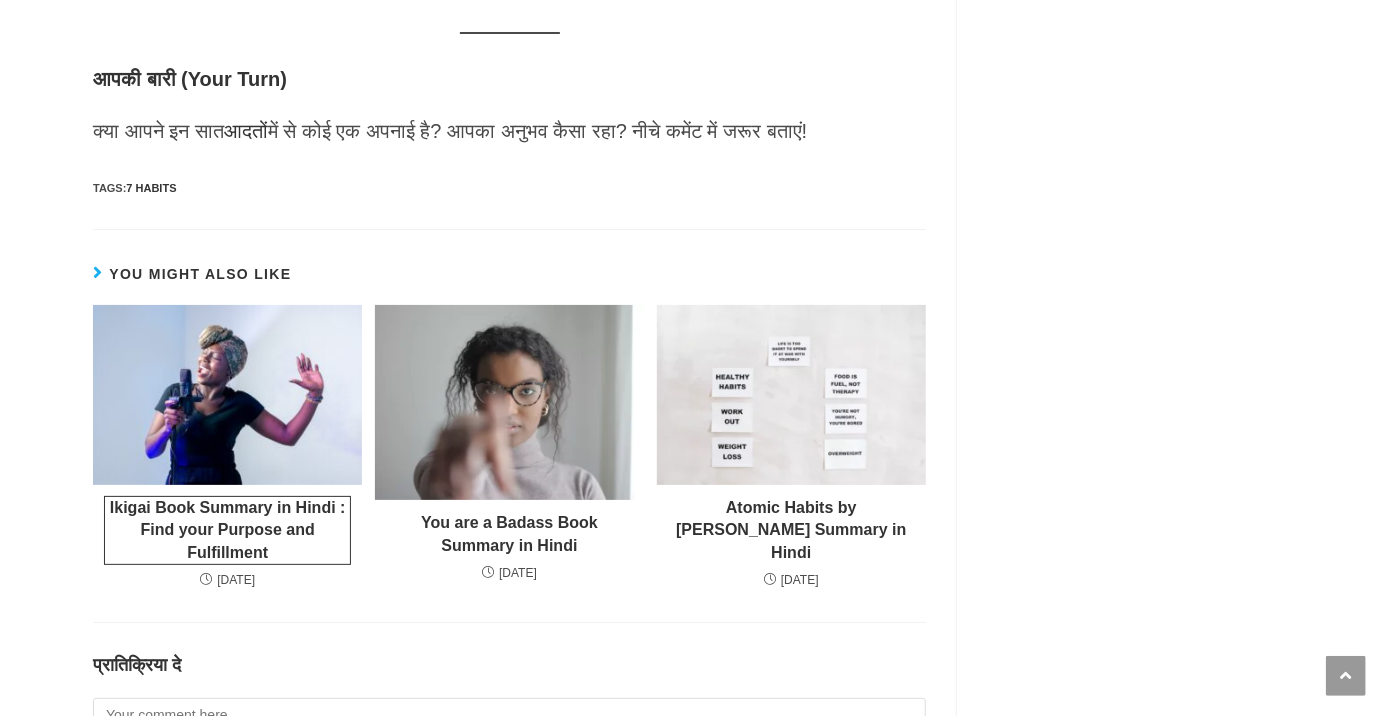 scroll, scrollTop: 7869, scrollLeft: 0, axis: vertical 